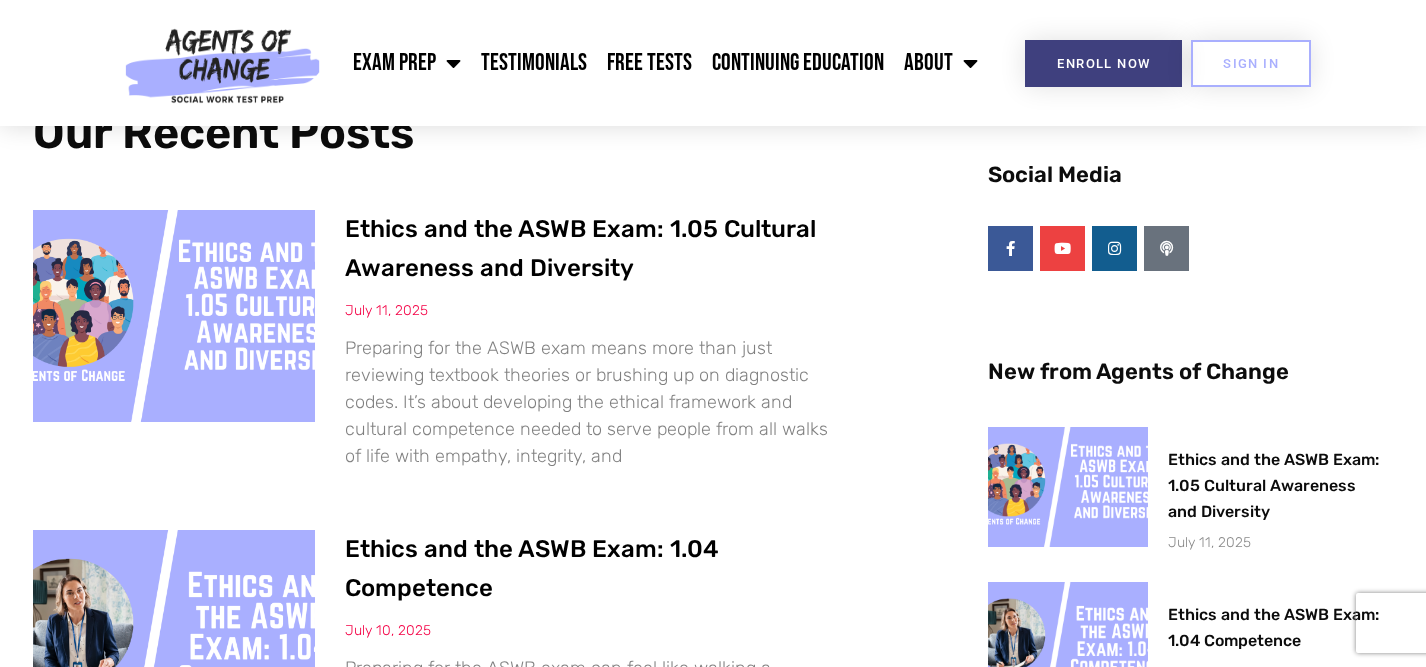 scroll, scrollTop: 0, scrollLeft: 0, axis: both 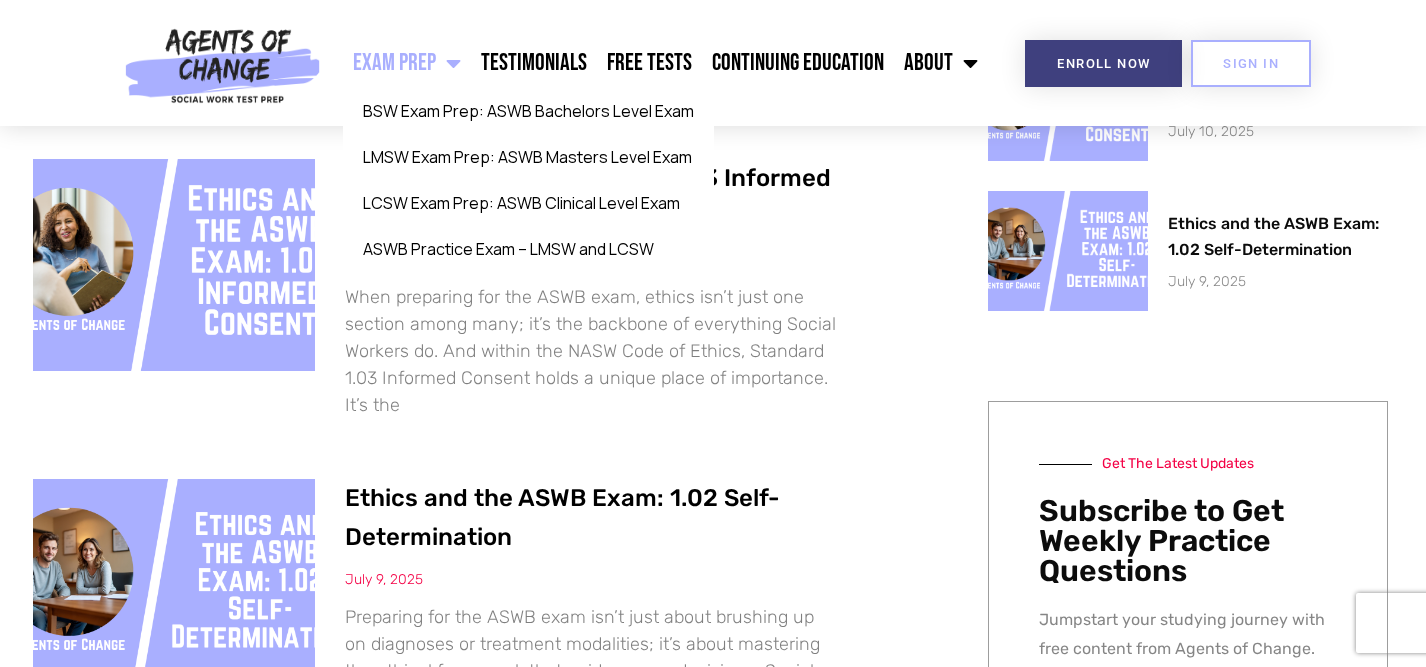 click 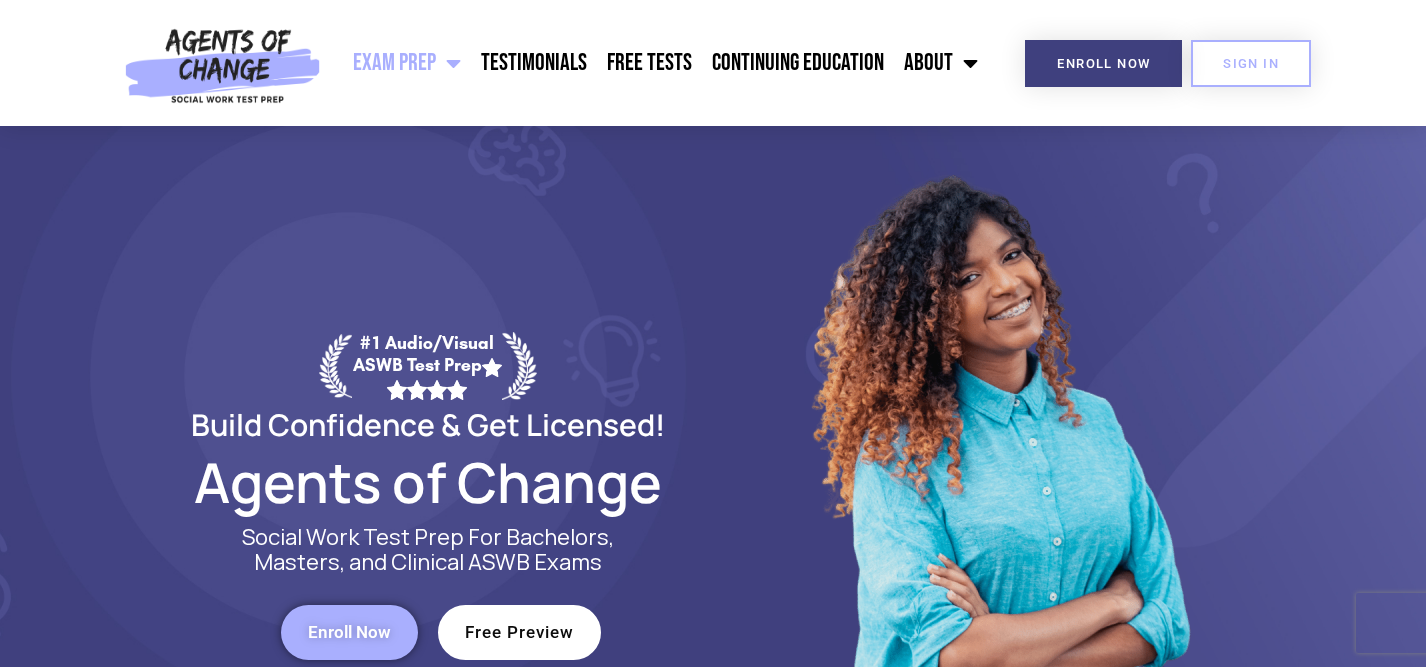 scroll, scrollTop: 0, scrollLeft: 0, axis: both 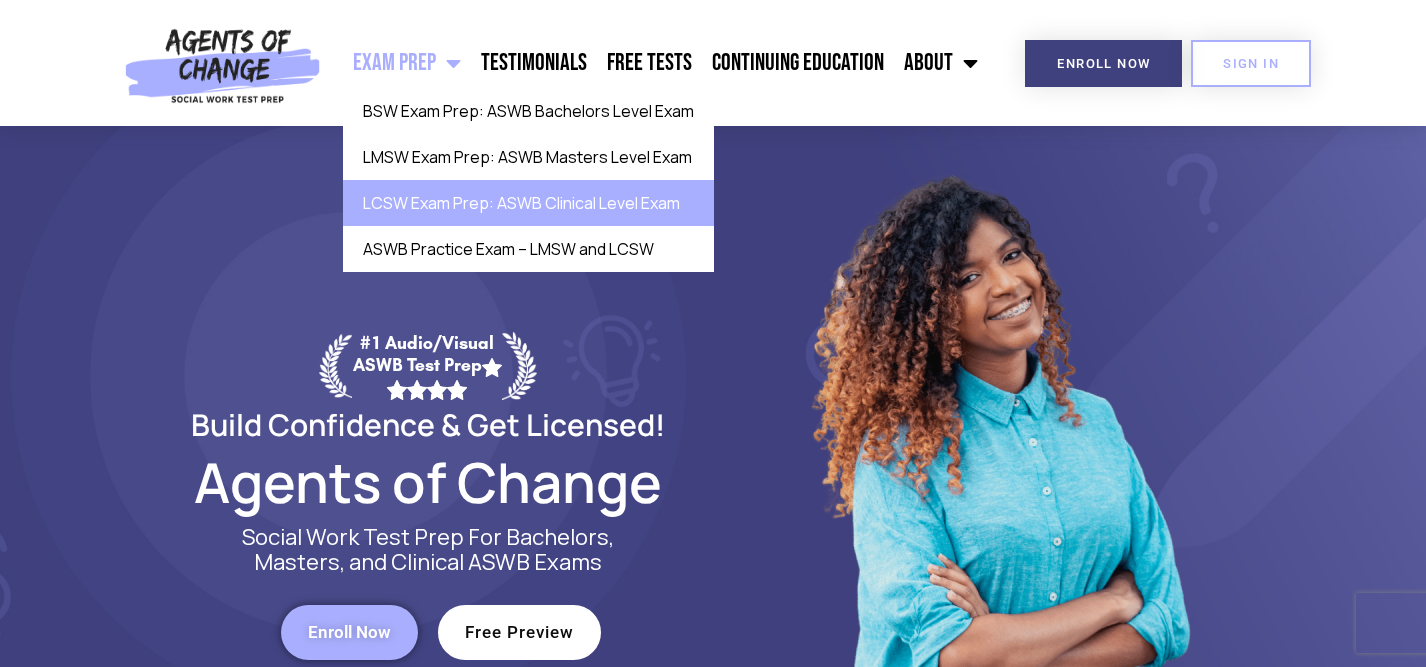 click on "LCSW Exam Prep: ASWB Clinical Level Exam" 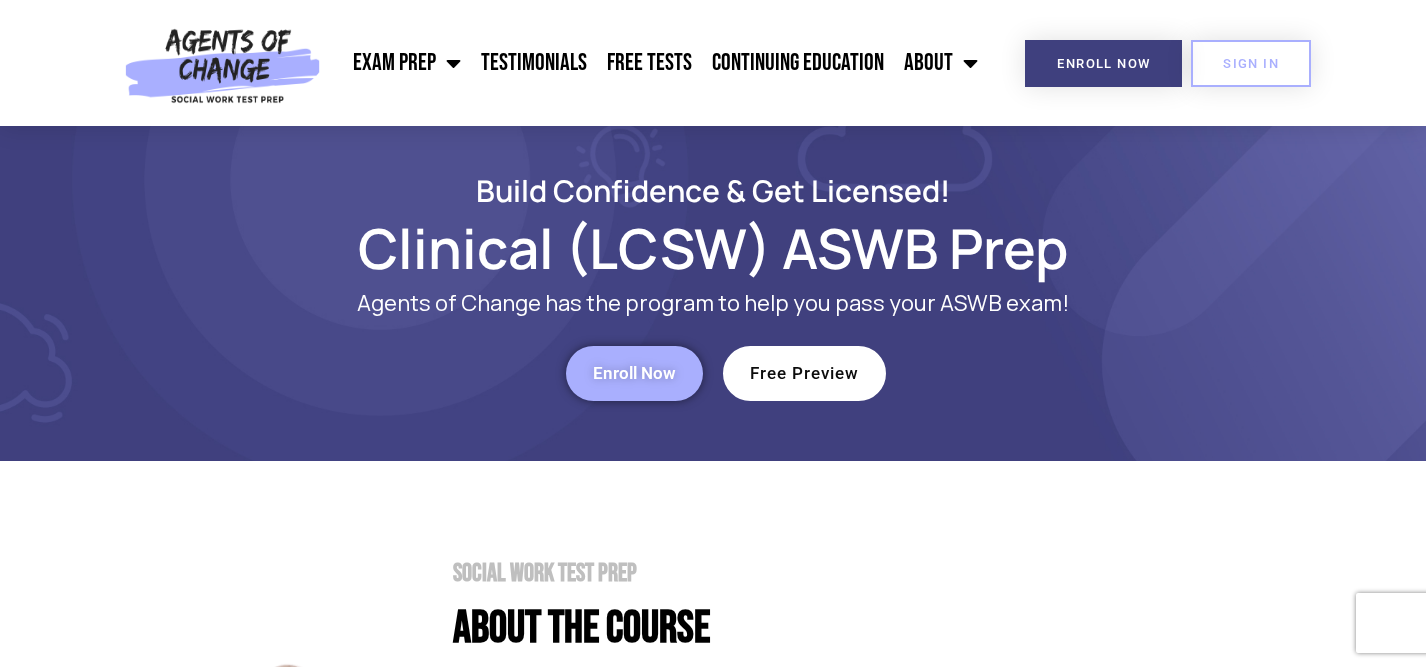 scroll, scrollTop: 0, scrollLeft: 0, axis: both 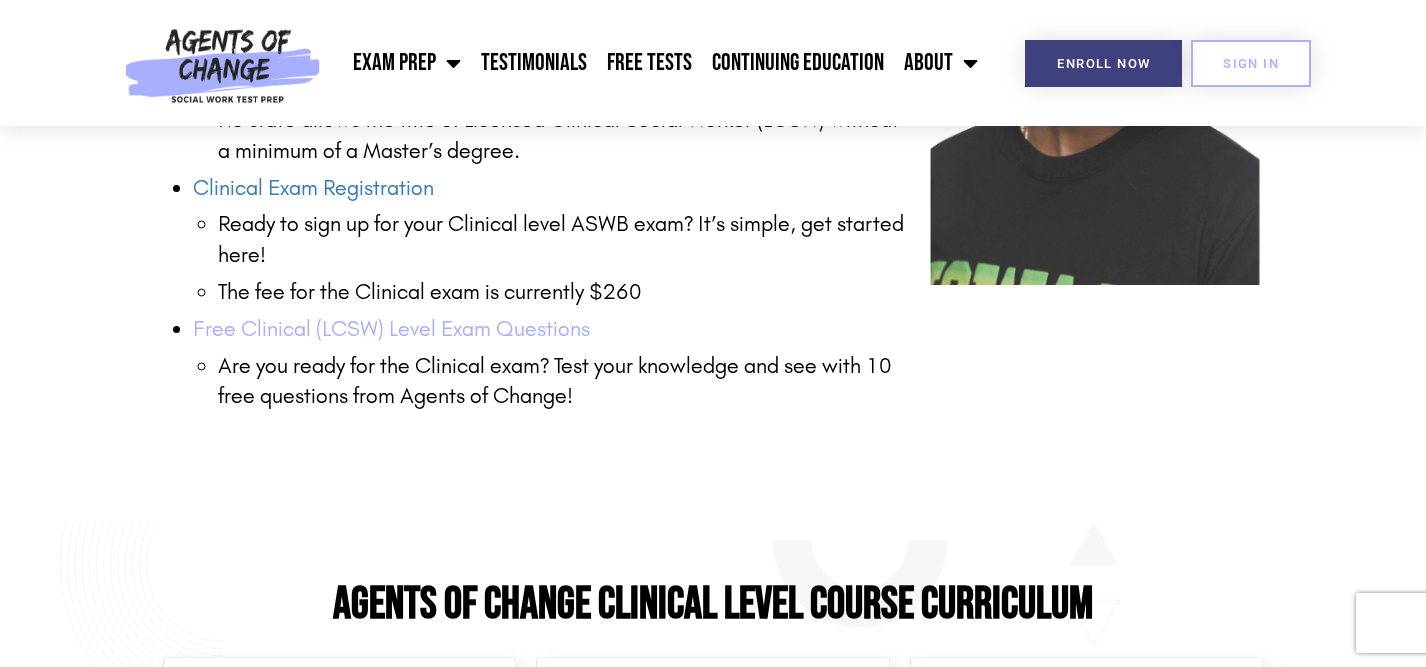 click on "Free Clinical (LCSW) Level Exam Questions" at bounding box center [391, 329] 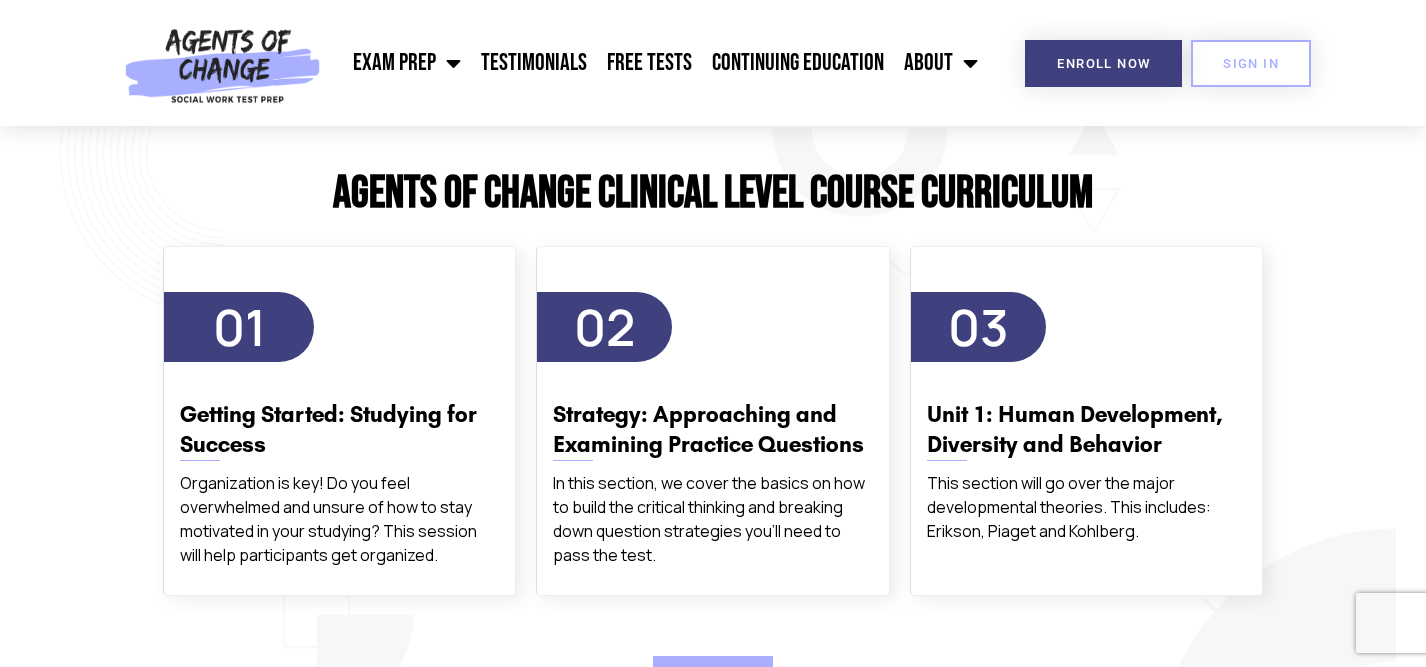 scroll, scrollTop: 3349, scrollLeft: 0, axis: vertical 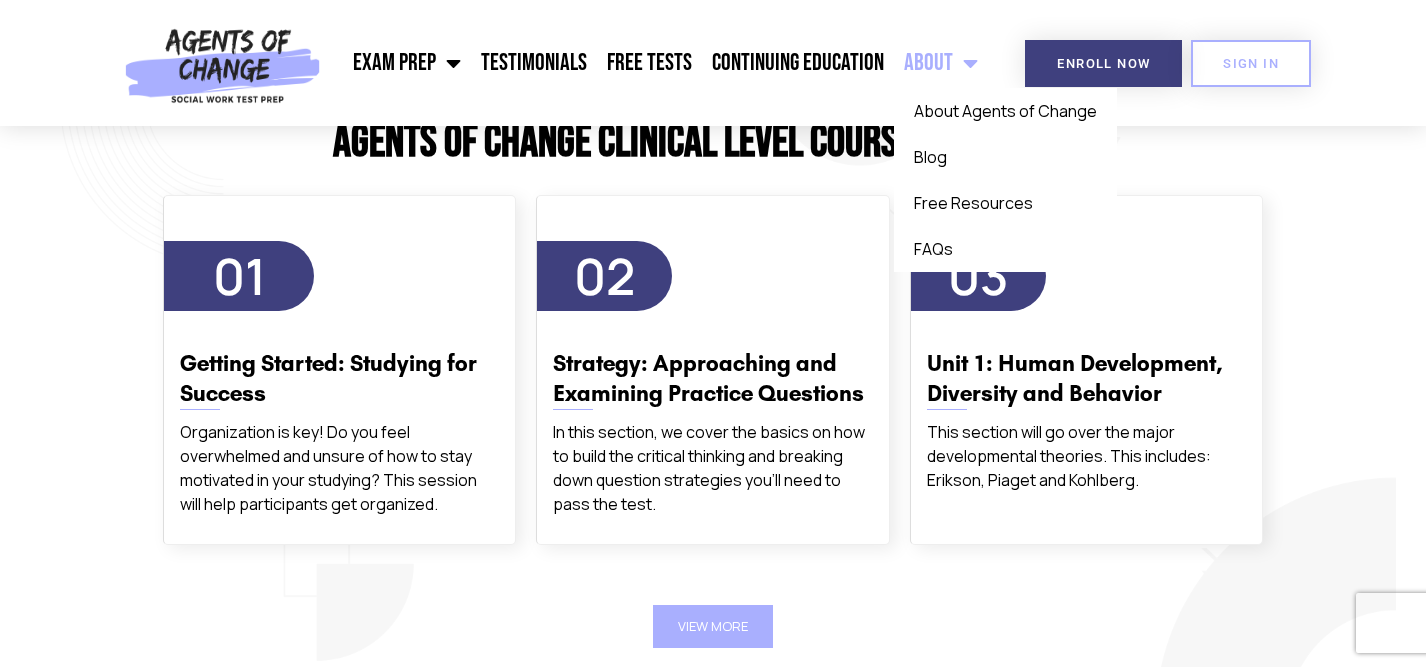 click on "About" 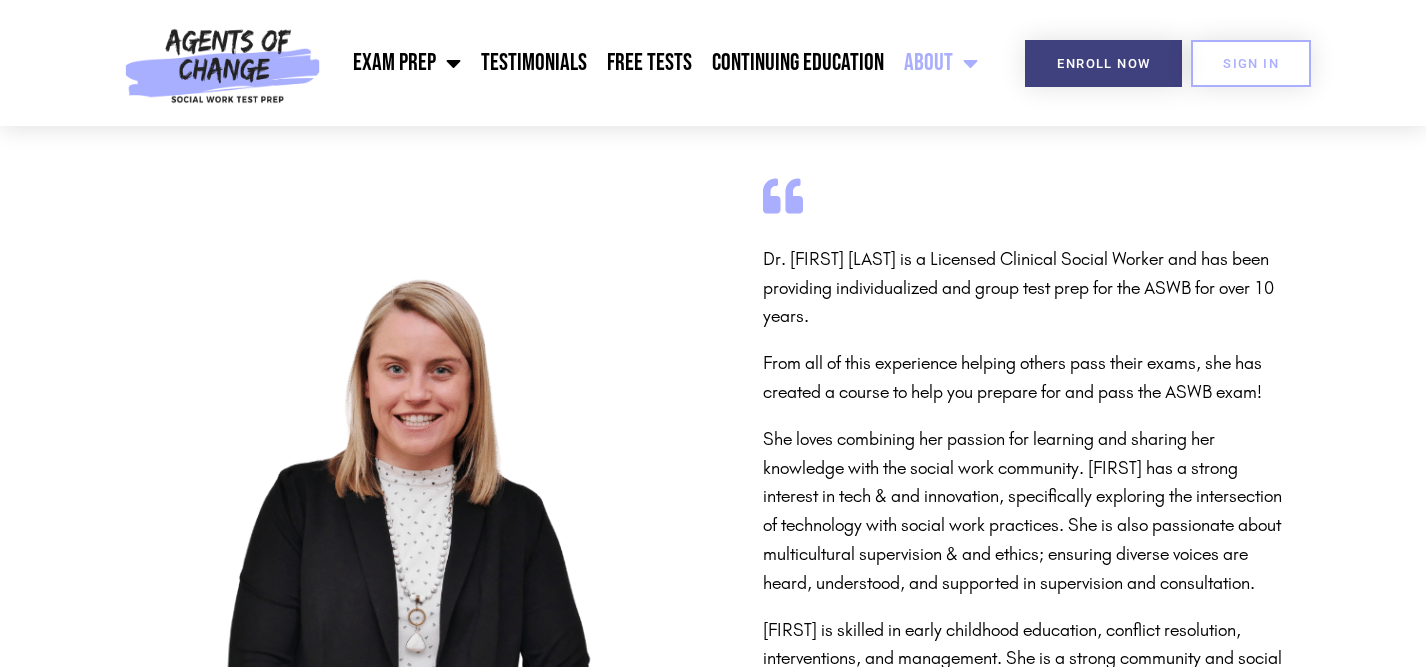 scroll, scrollTop: 0, scrollLeft: 0, axis: both 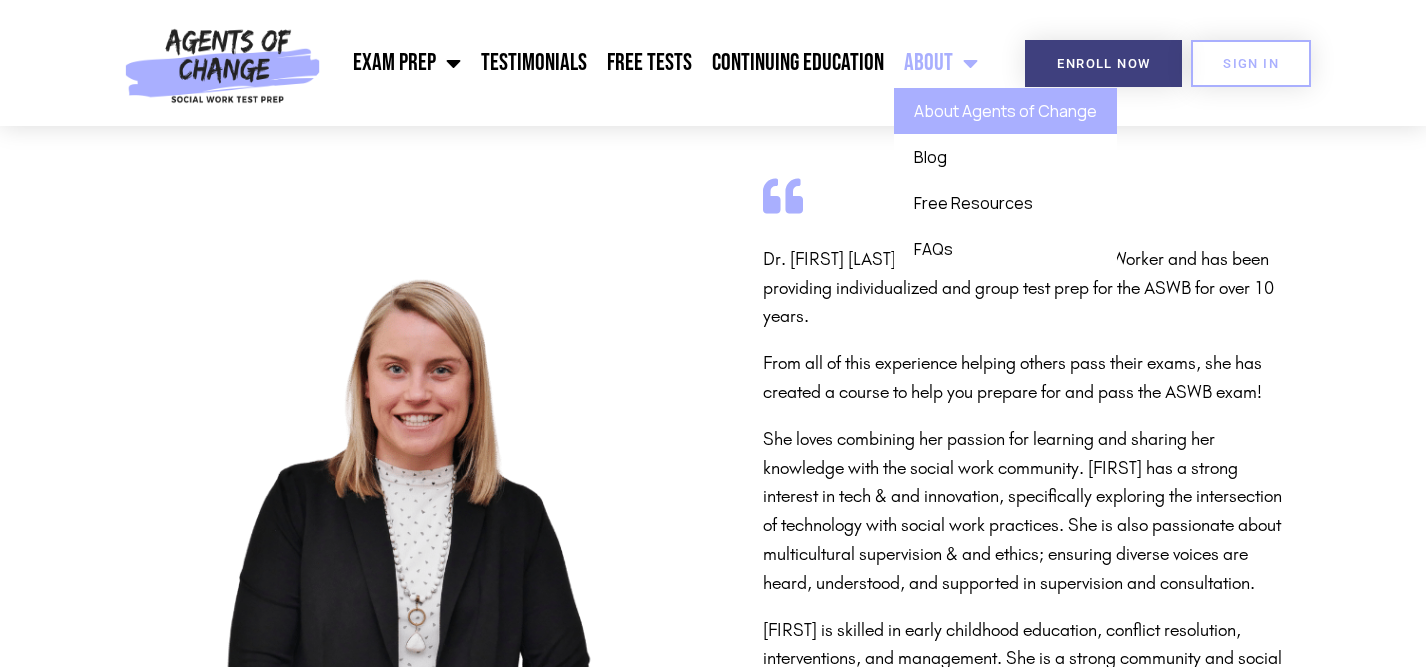 click 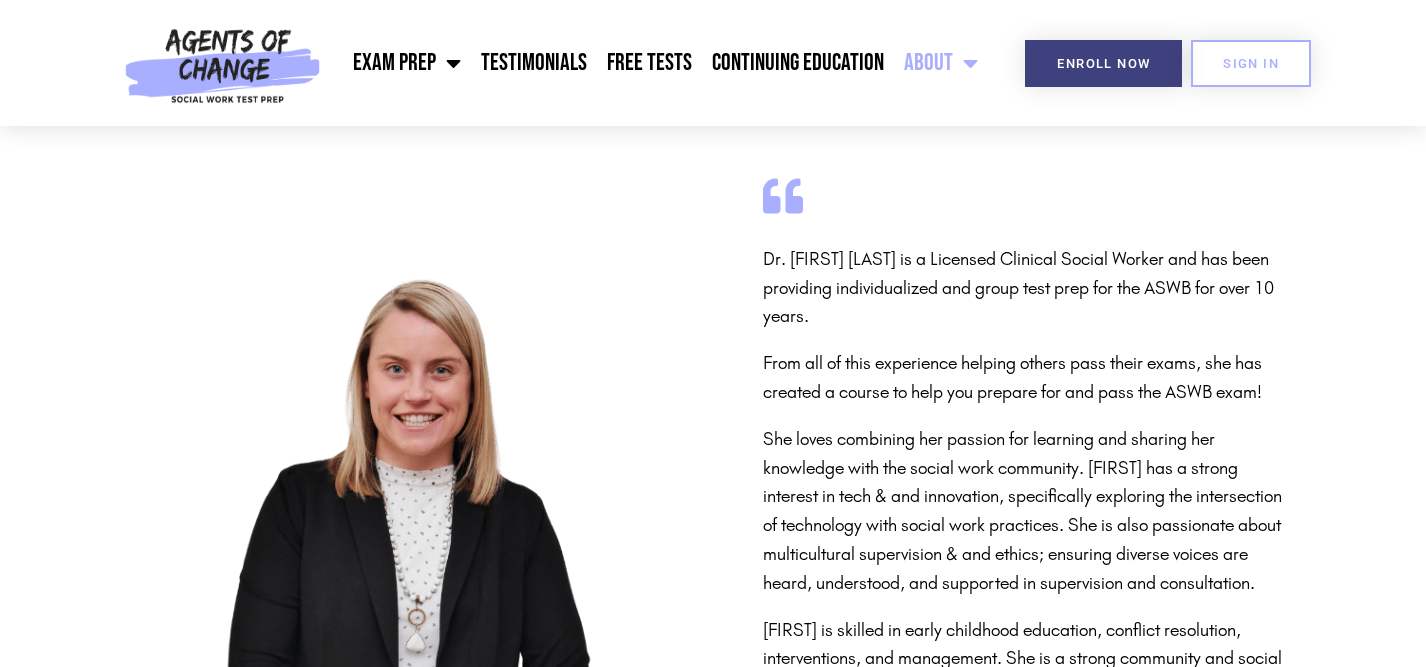 scroll, scrollTop: 0, scrollLeft: 0, axis: both 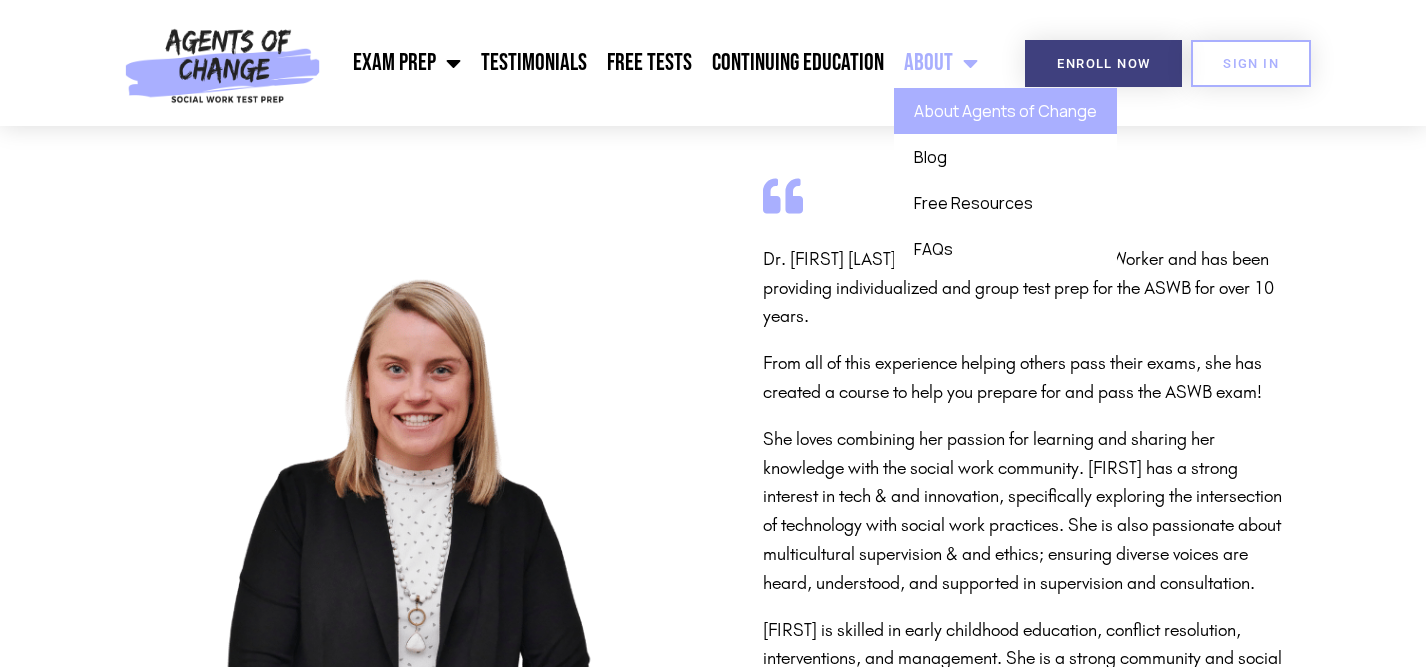 click on "About" 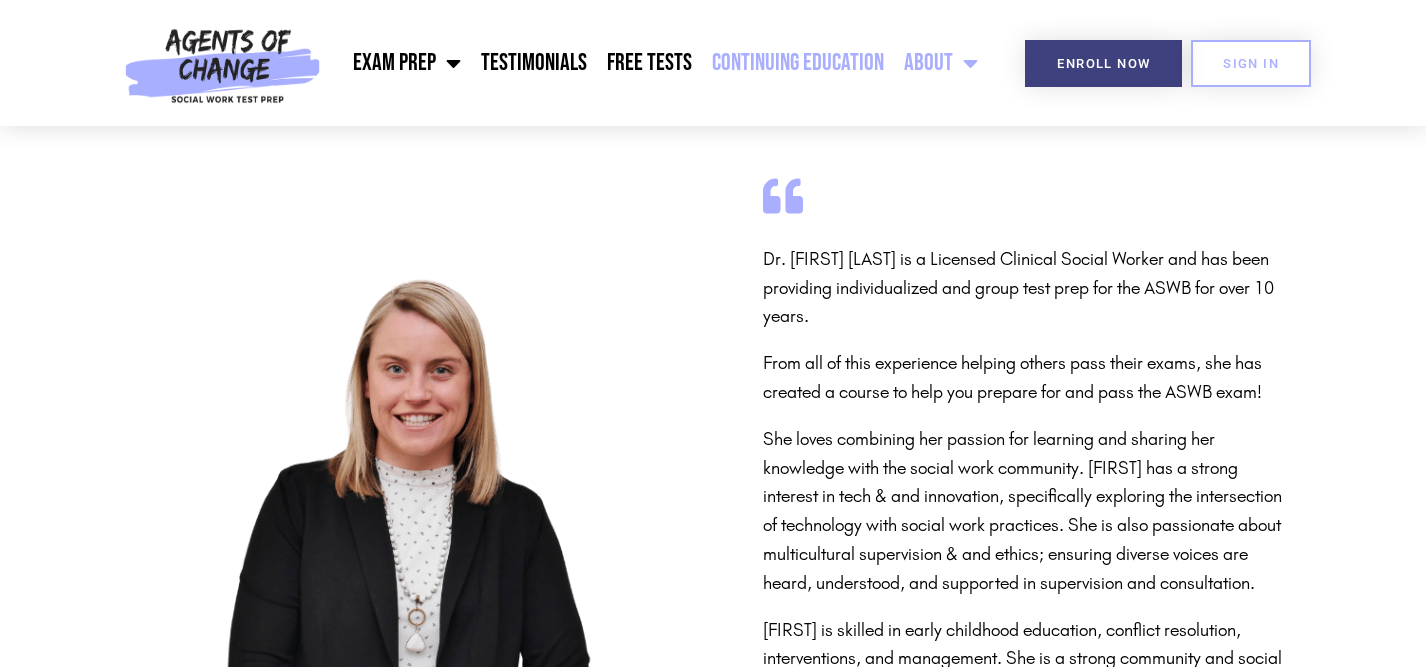 scroll, scrollTop: 0, scrollLeft: 0, axis: both 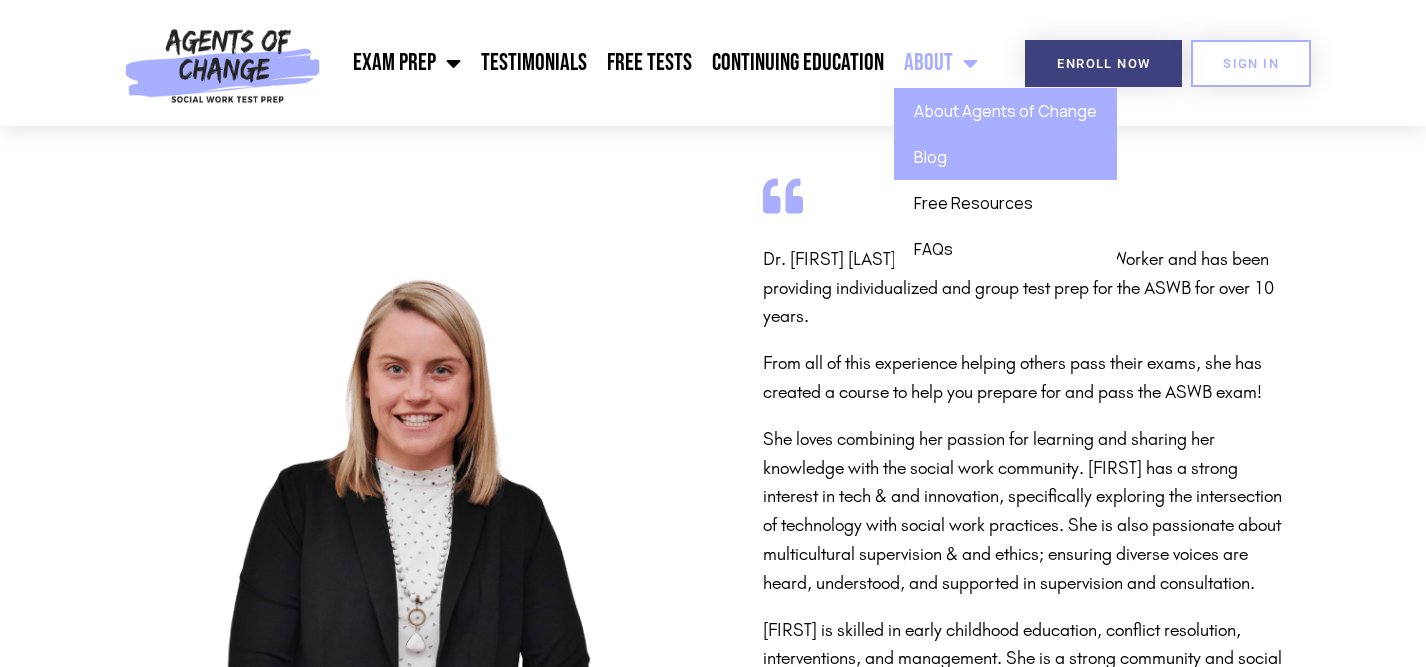 click on "Blog" 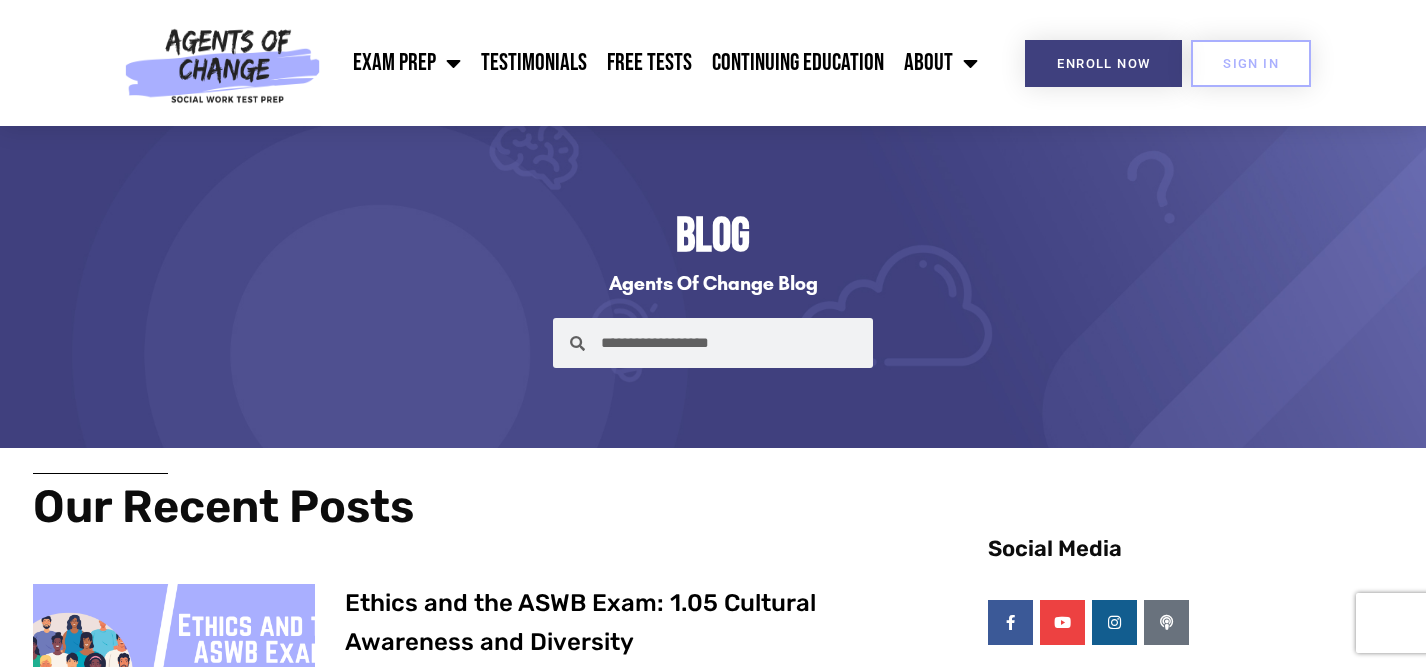 scroll, scrollTop: 0, scrollLeft: 0, axis: both 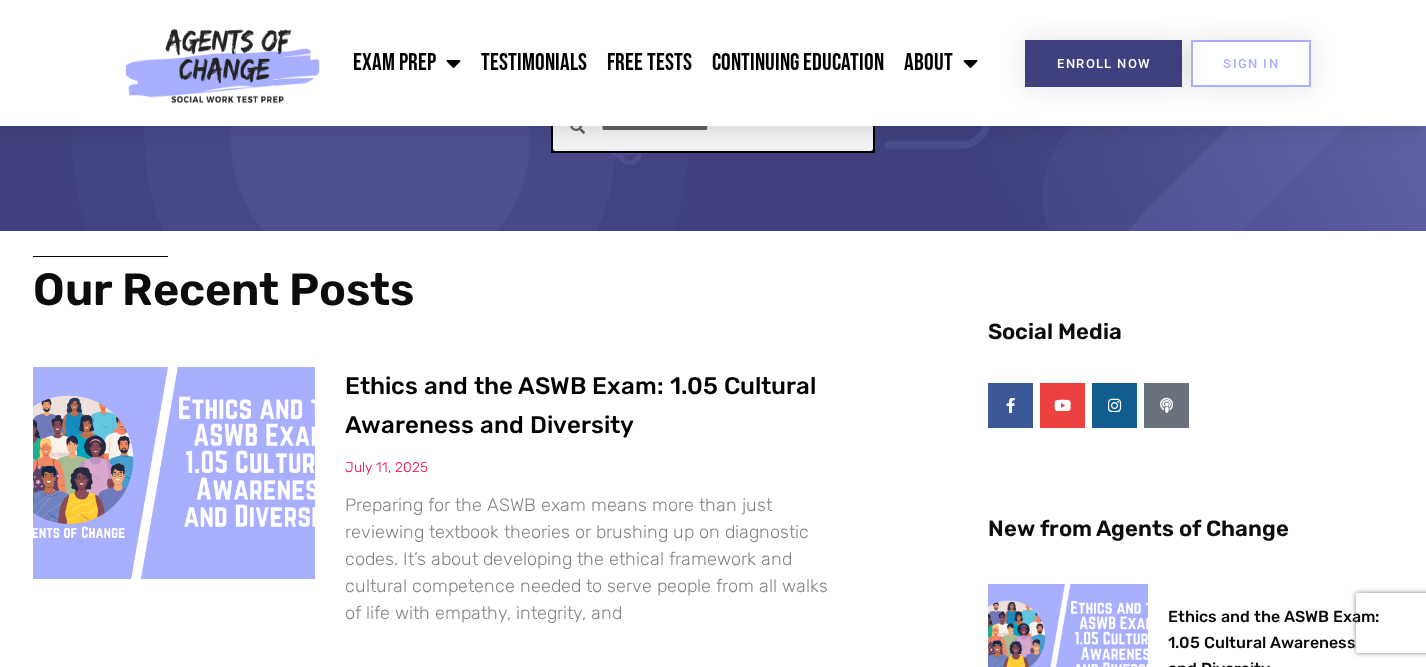 click on "Search" at bounding box center [729, 126] 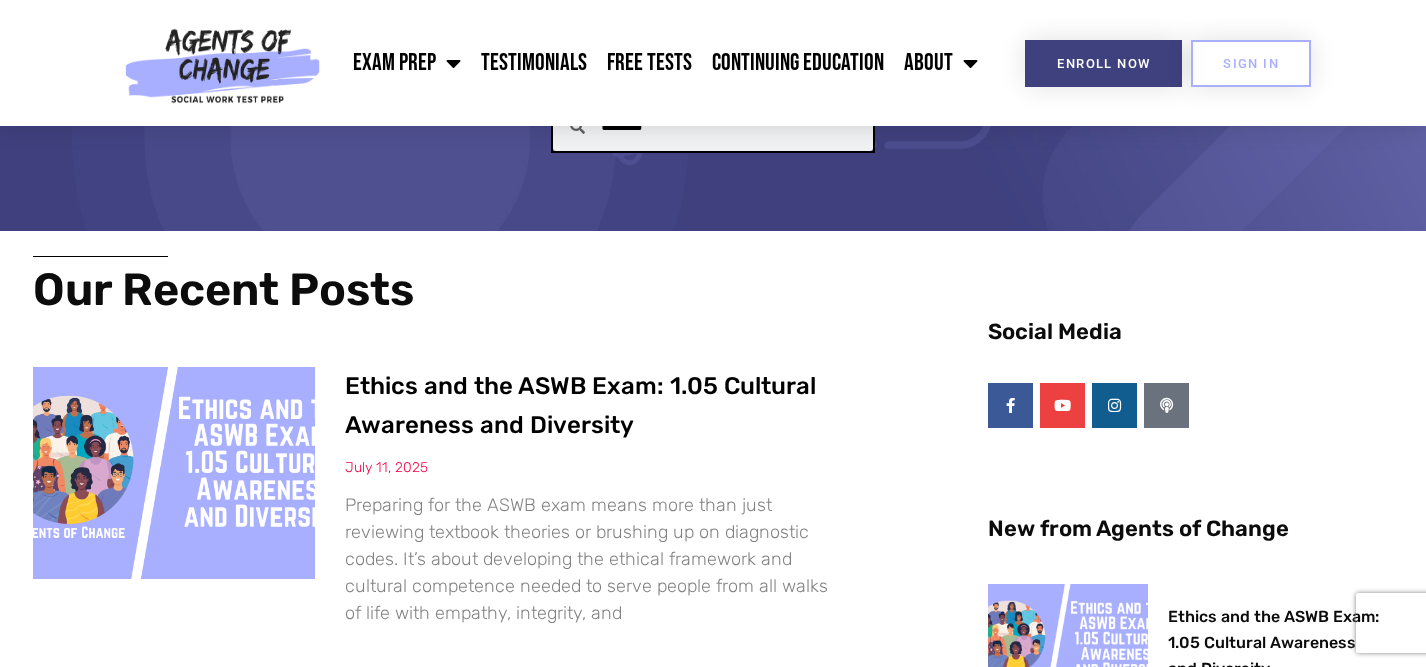 type on "*******" 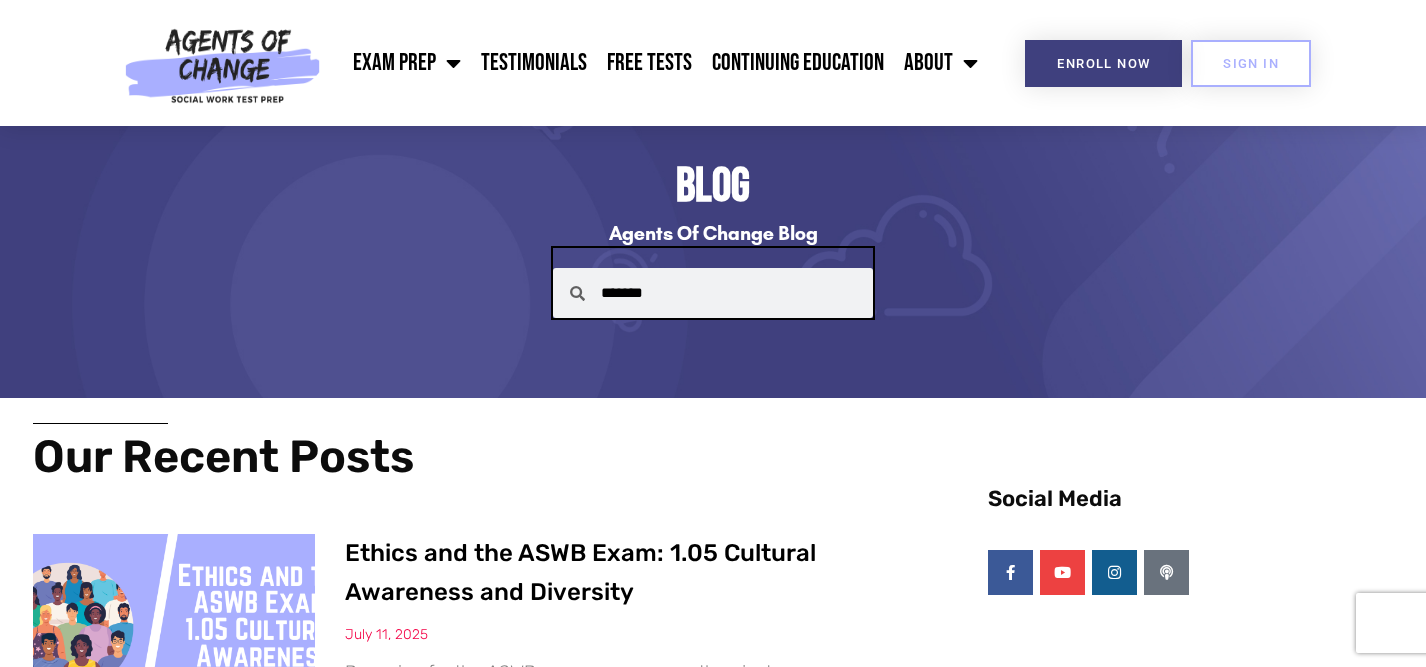 scroll, scrollTop: 21, scrollLeft: 0, axis: vertical 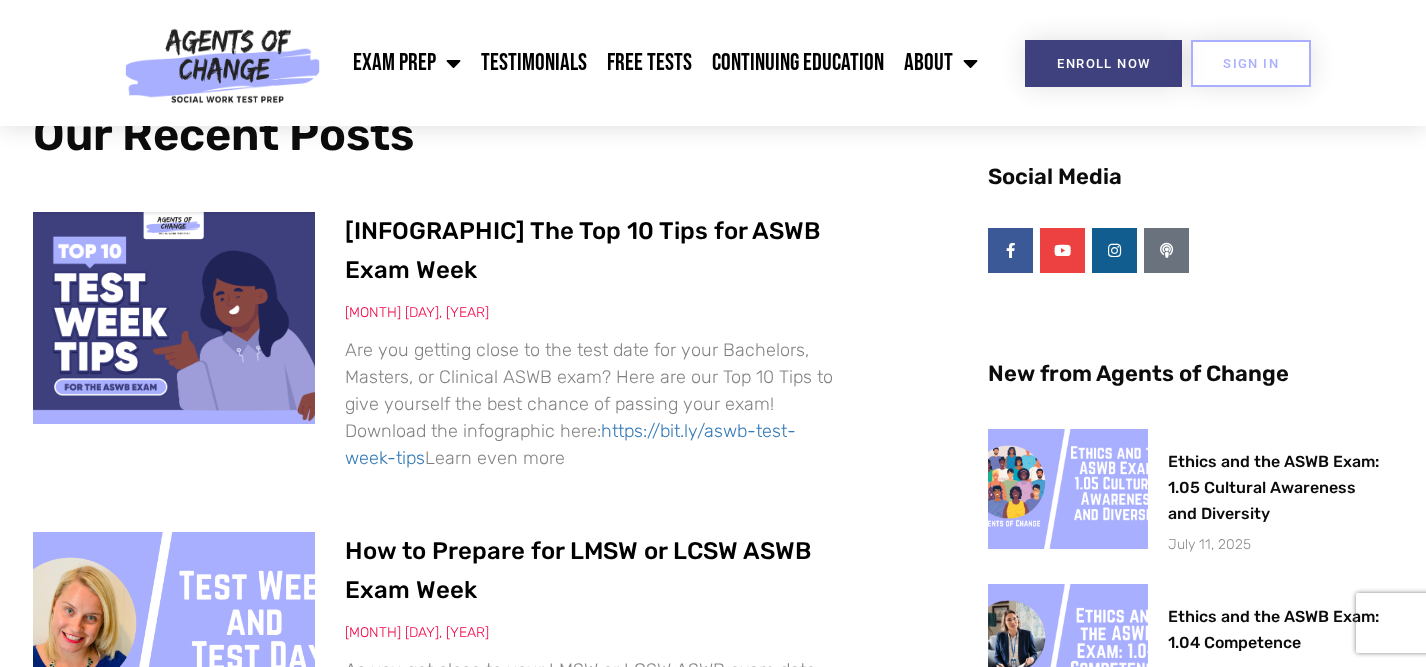 click on "[INFOGRAPHIC] The Top 10 Tips for ASWB Exam Week" at bounding box center [582, 250] 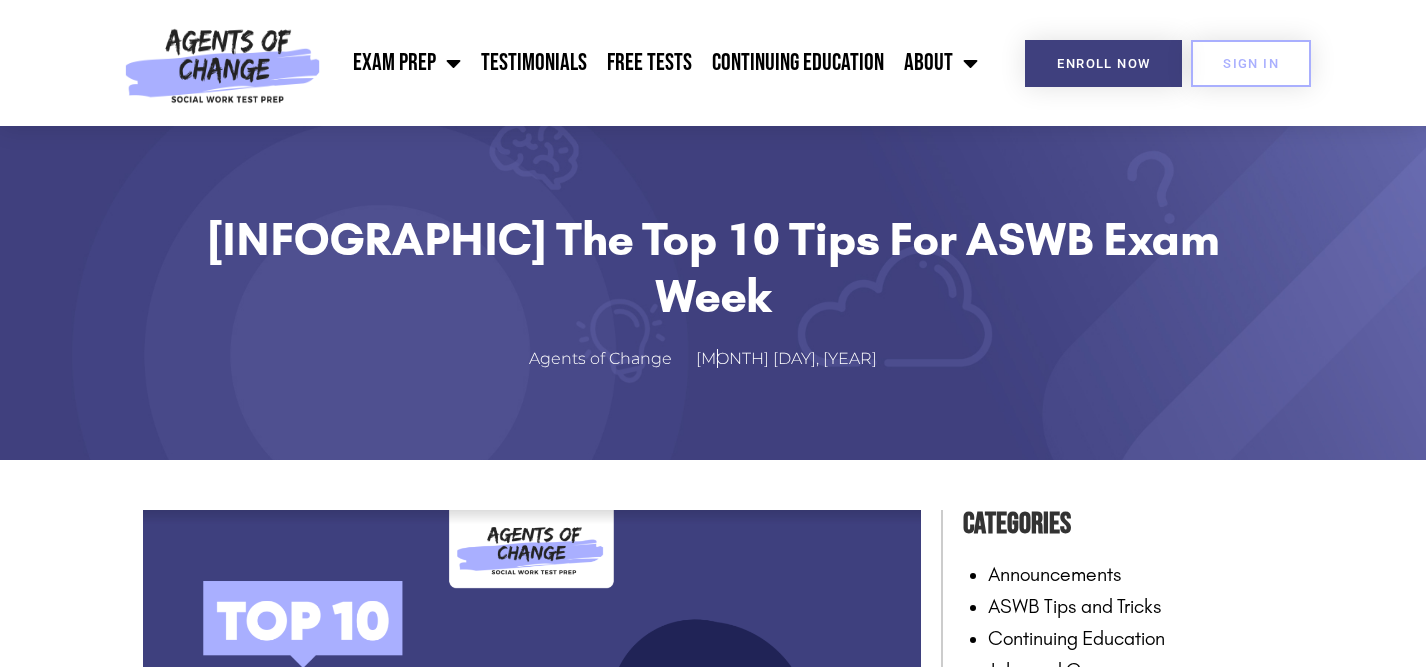 scroll, scrollTop: 0, scrollLeft: 0, axis: both 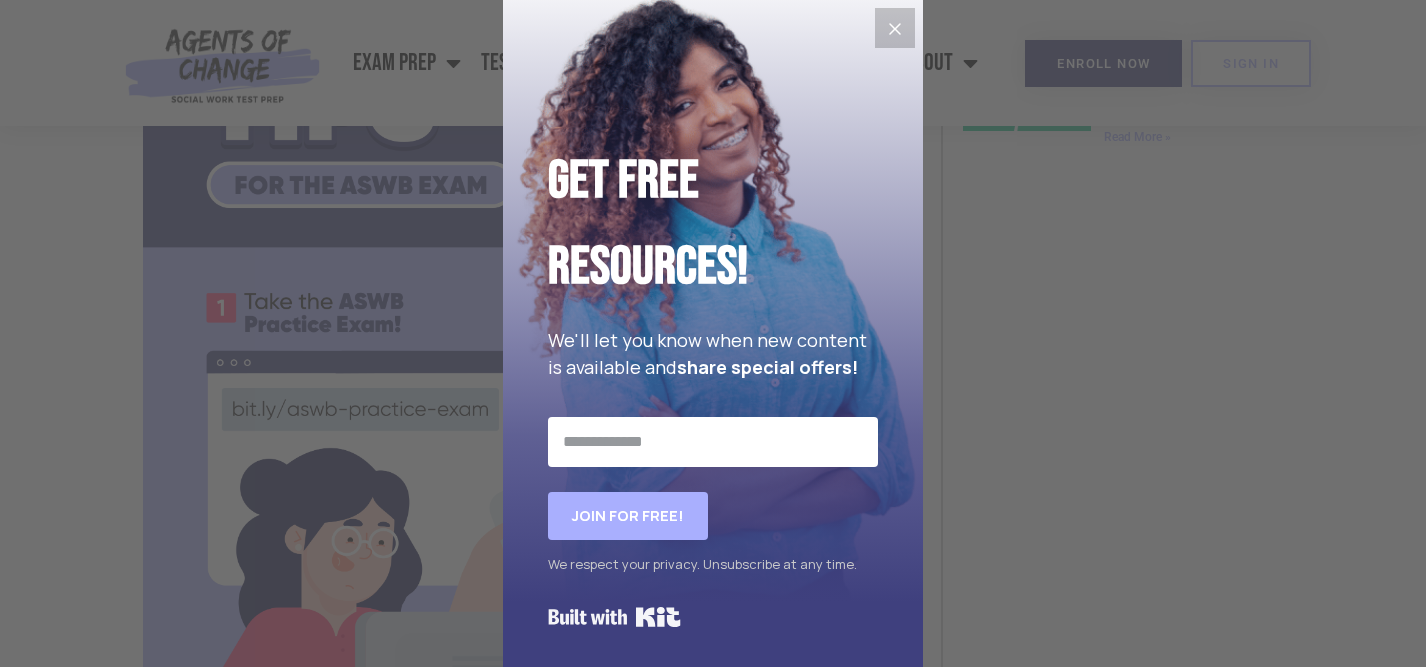 click 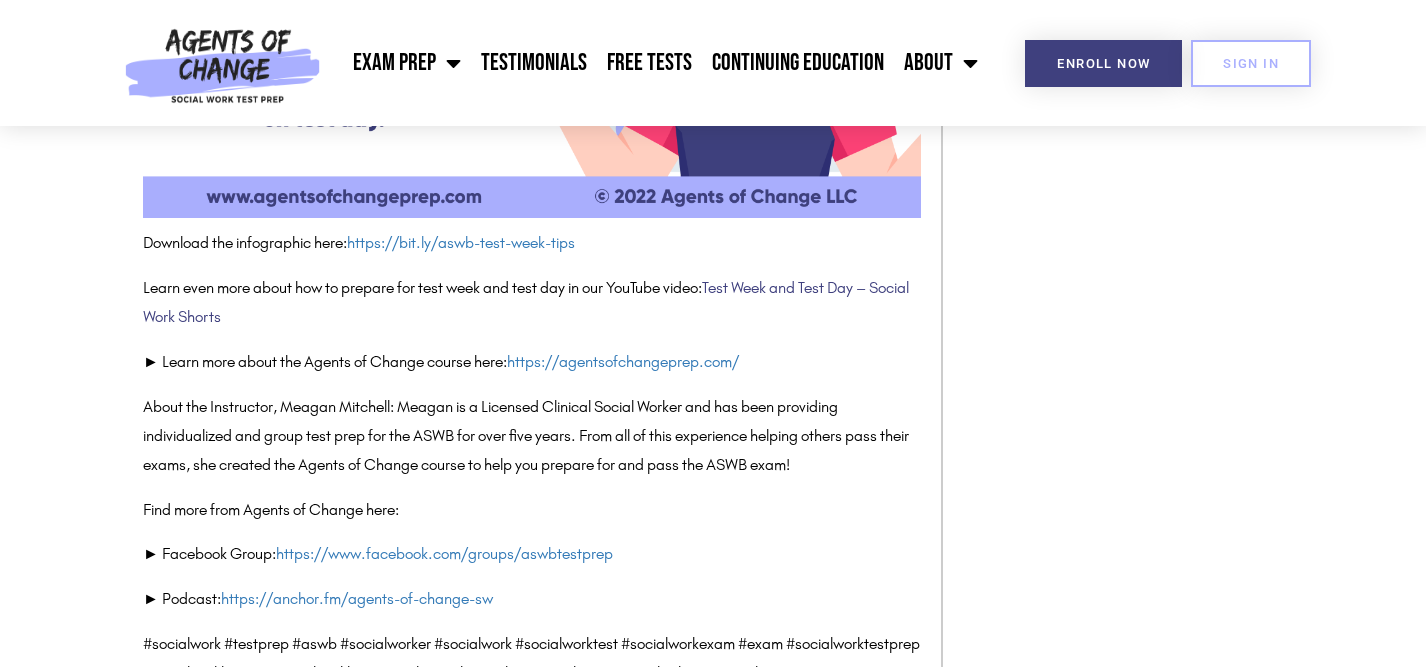 scroll, scrollTop: 4289, scrollLeft: 0, axis: vertical 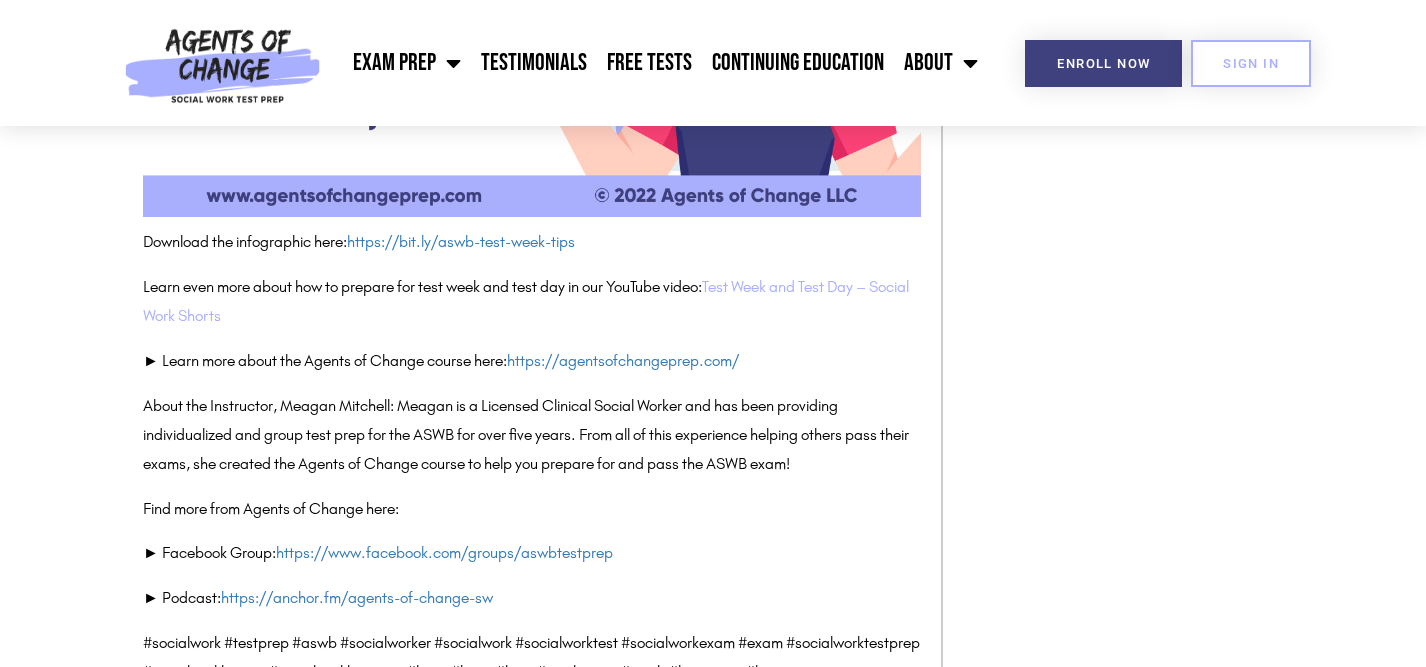click on "Test Week and Test Day – Social Work Shorts" at bounding box center [526, 301] 